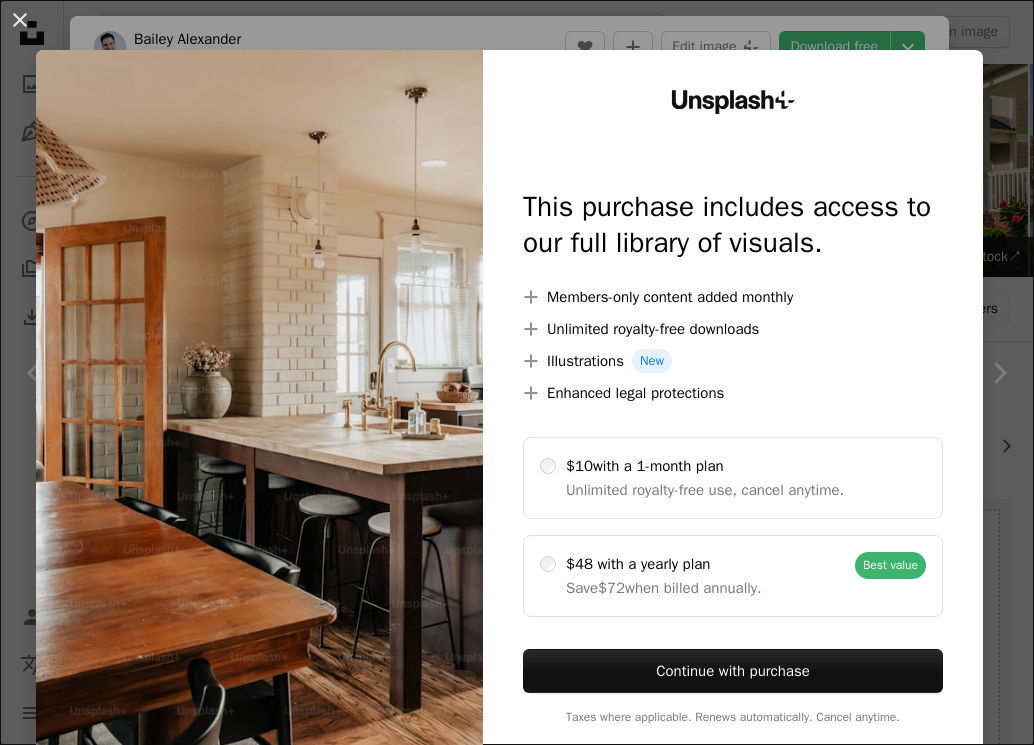 scroll, scrollTop: 1500, scrollLeft: 0, axis: vertical 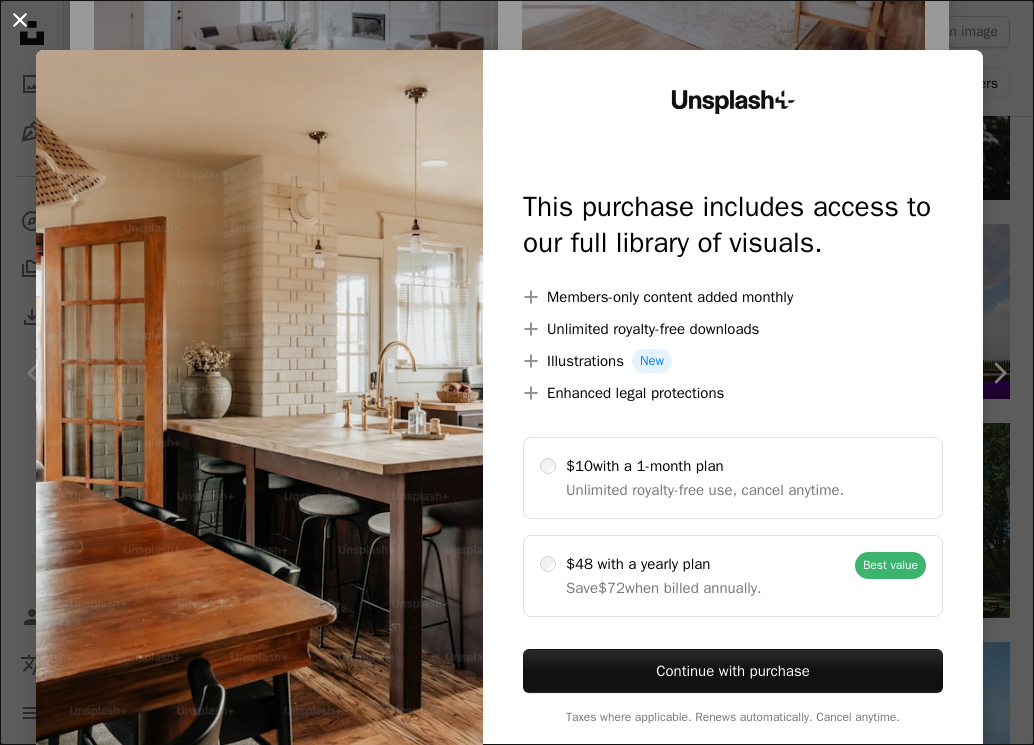 click on "An X shape" at bounding box center (20, 20) 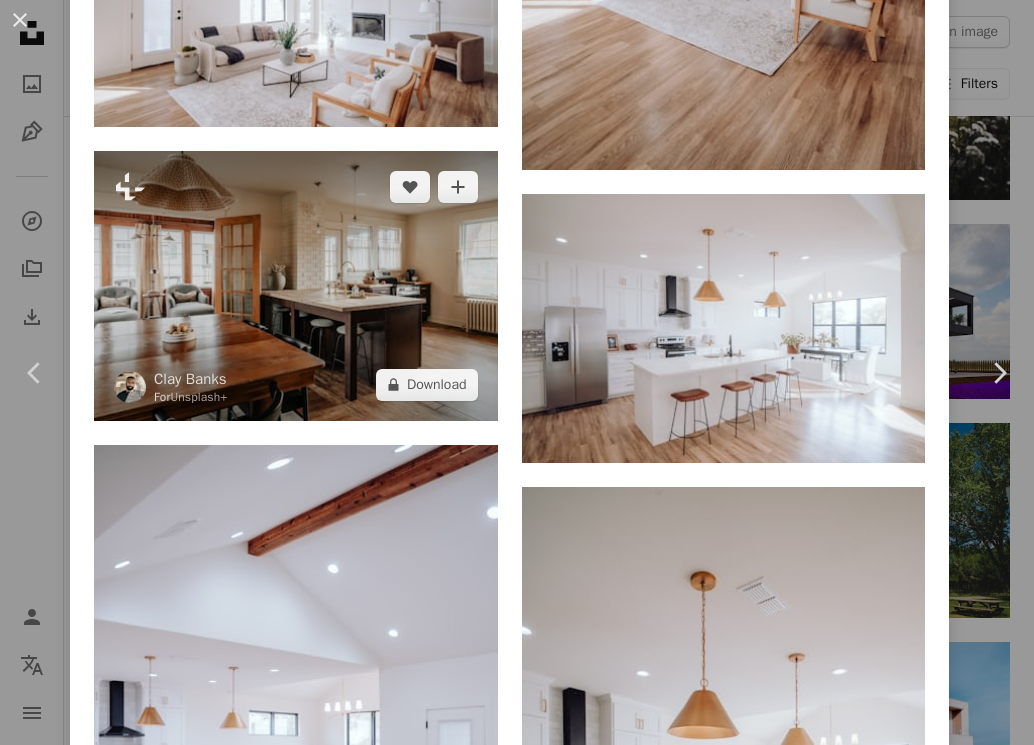 click at bounding box center (296, 285) 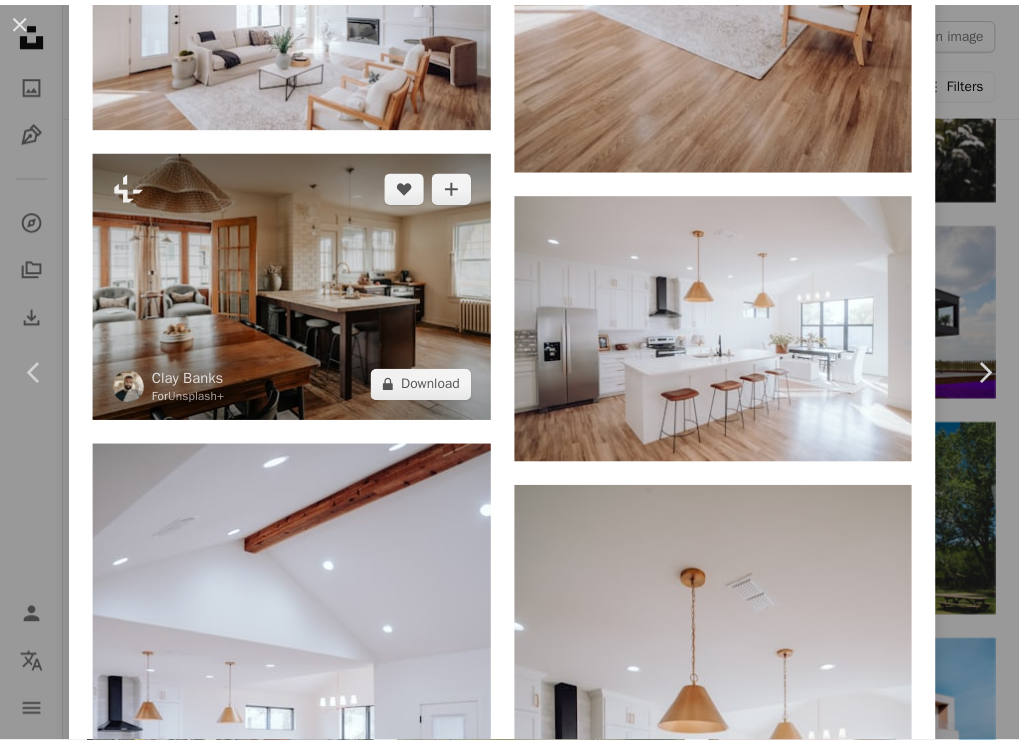 scroll, scrollTop: 0, scrollLeft: 0, axis: both 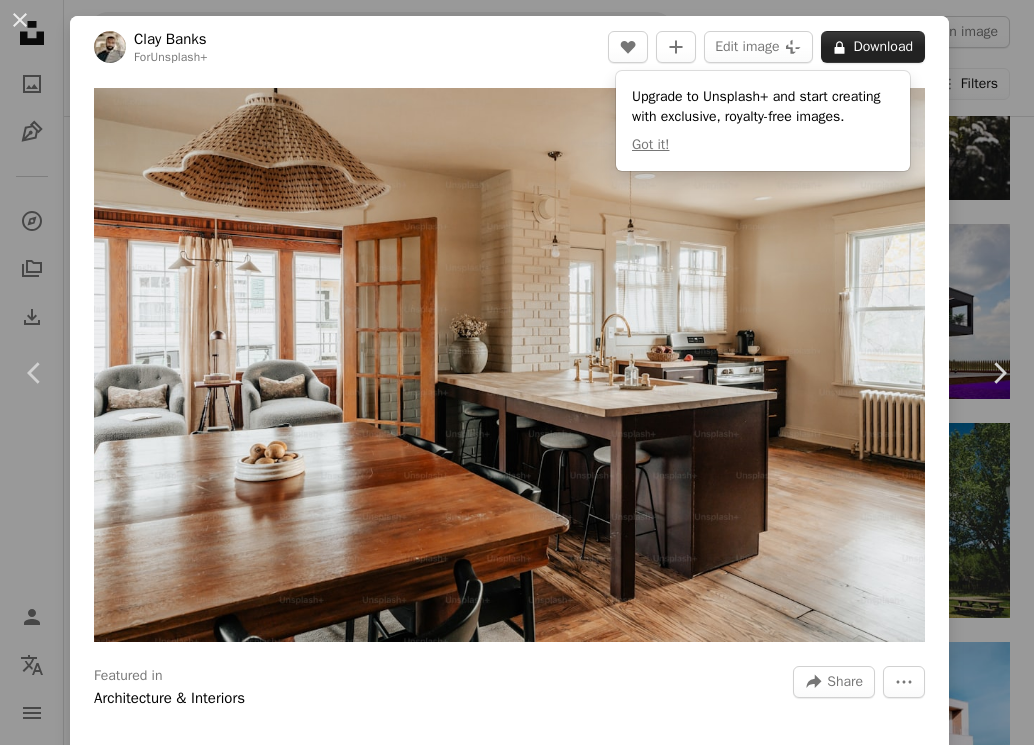 click on "A lock   Download" at bounding box center [873, 47] 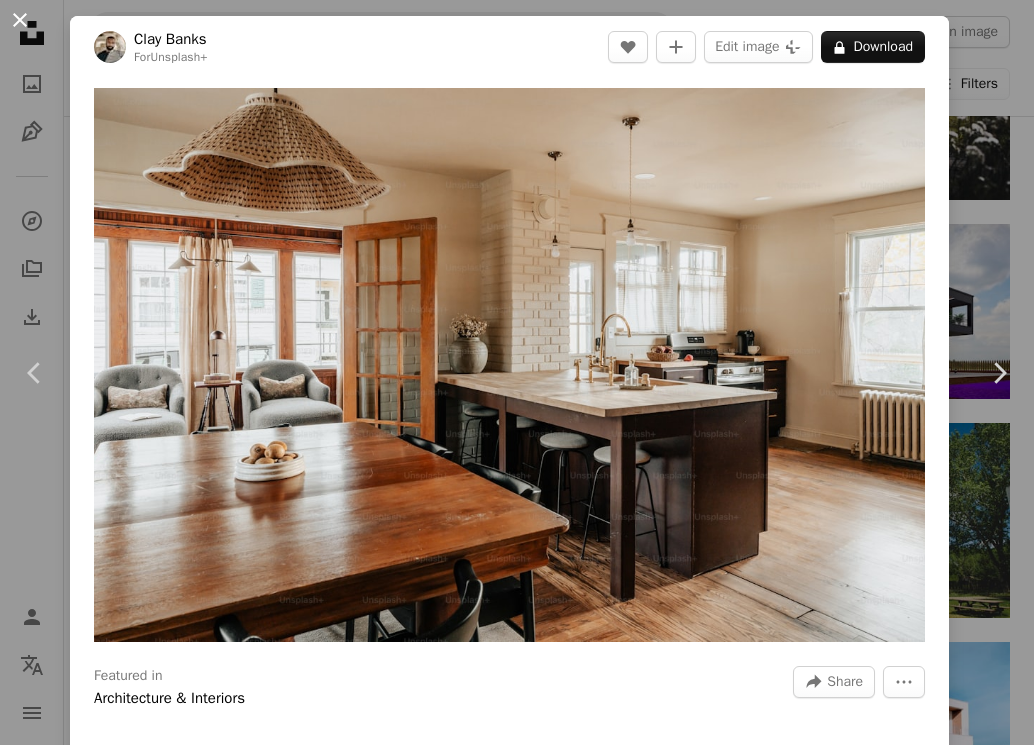 click on "An X shape" at bounding box center (20, 20) 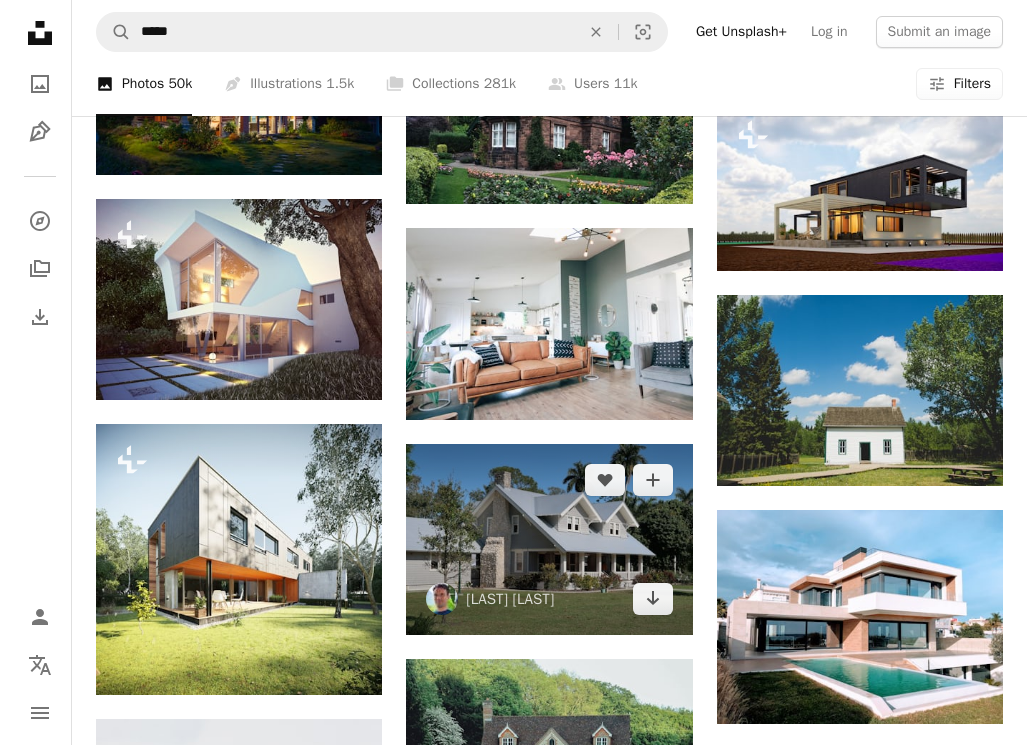 scroll, scrollTop: 1600, scrollLeft: 0, axis: vertical 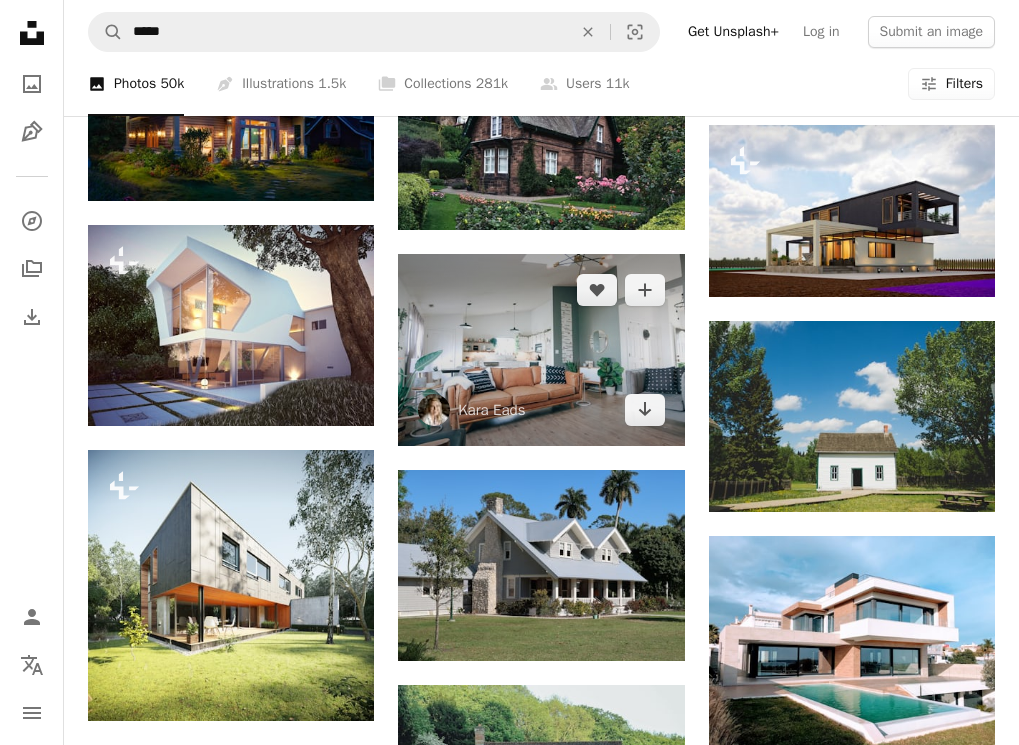 click at bounding box center [541, 349] 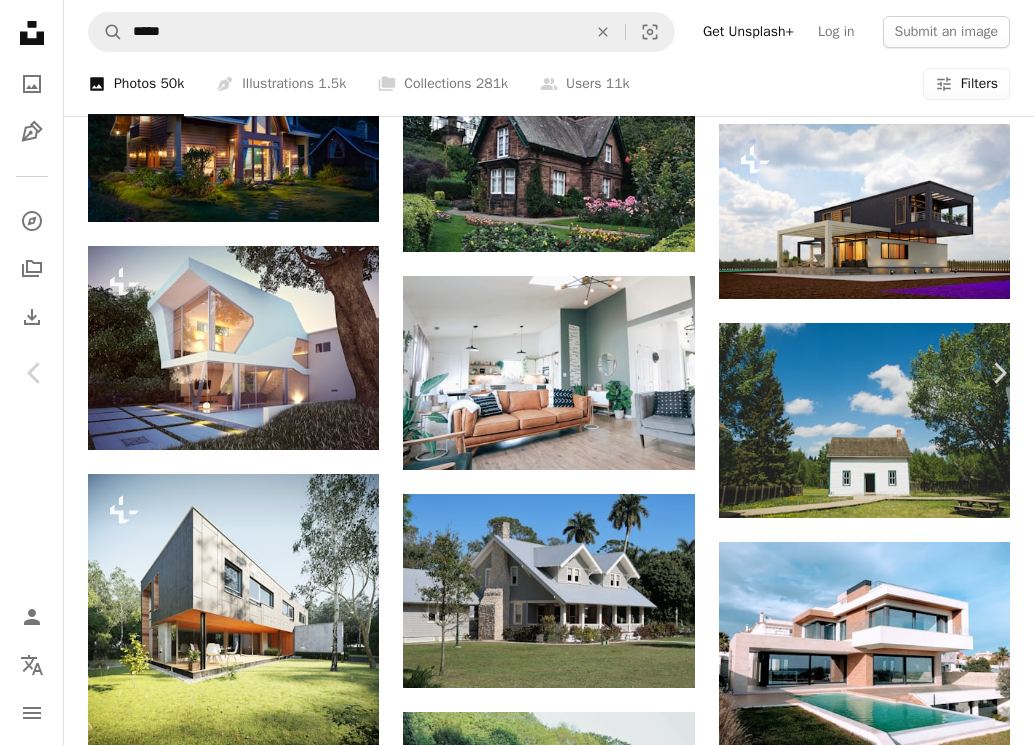 scroll, scrollTop: 1700, scrollLeft: 0, axis: vertical 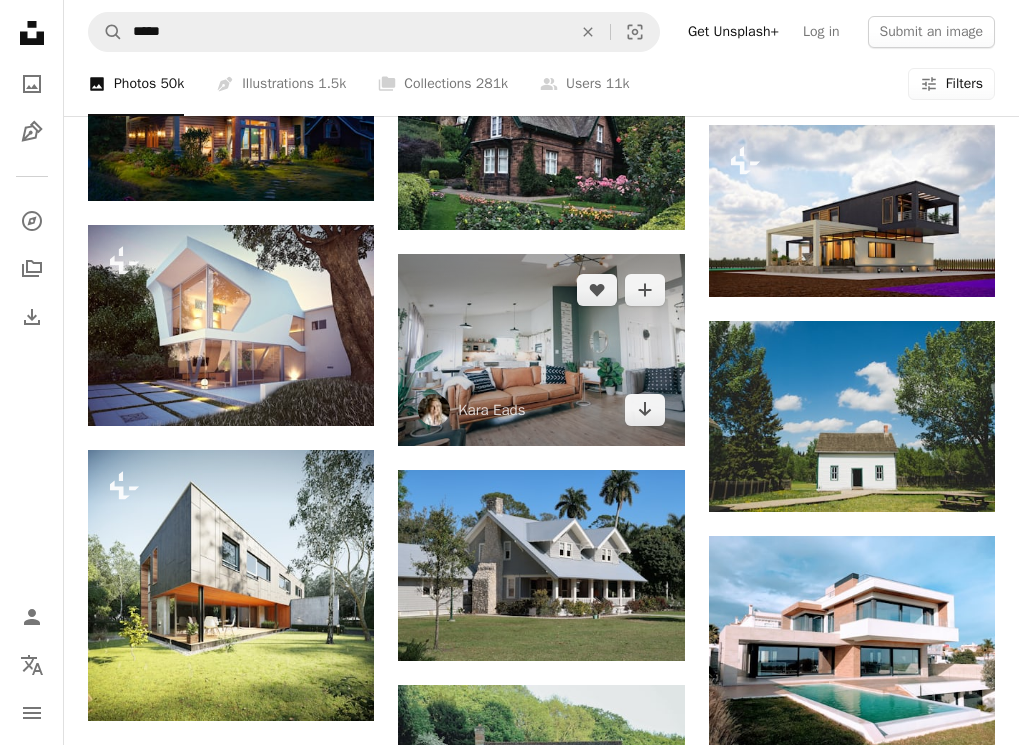 click at bounding box center (541, 349) 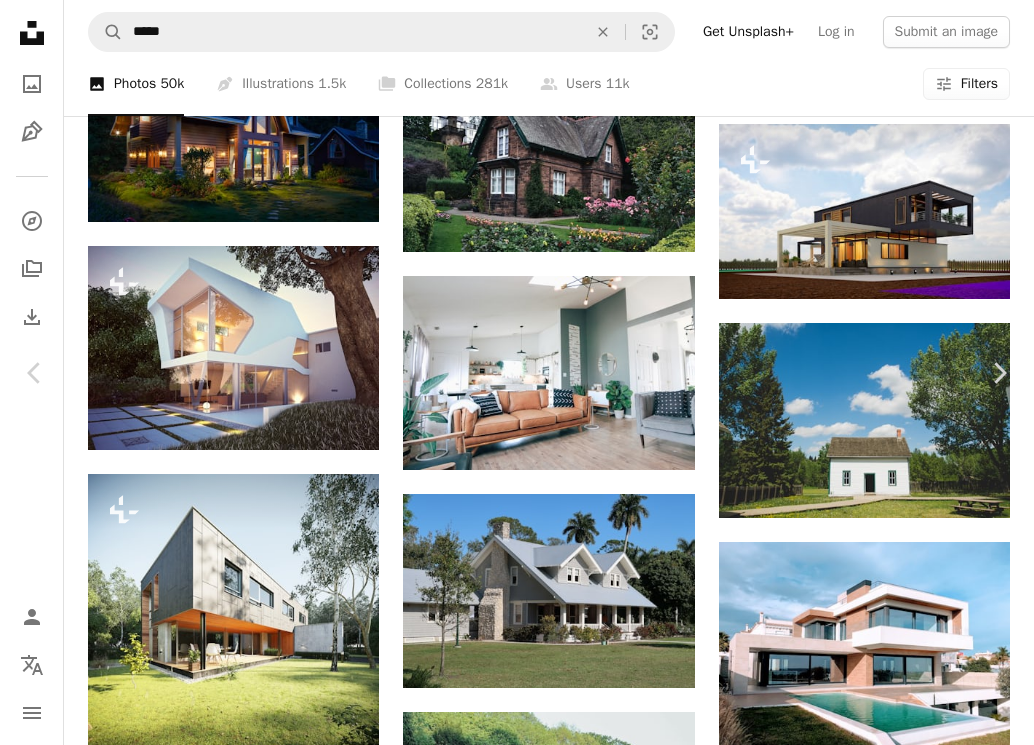 scroll, scrollTop: 1500, scrollLeft: 0, axis: vertical 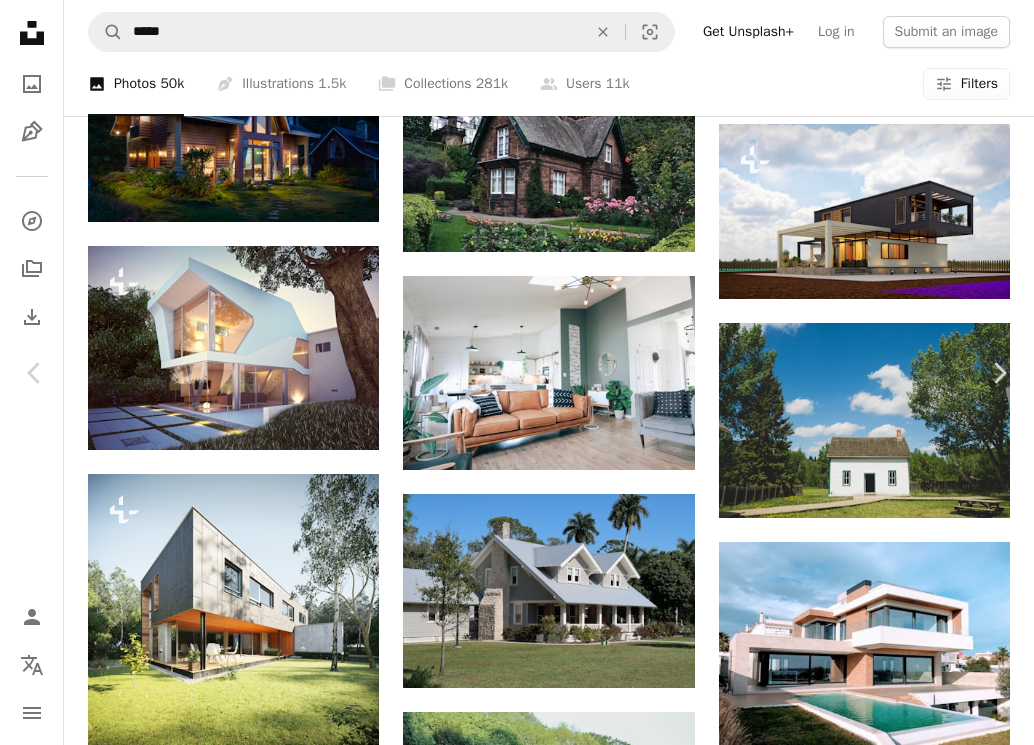 click at bounding box center [296, 4391] 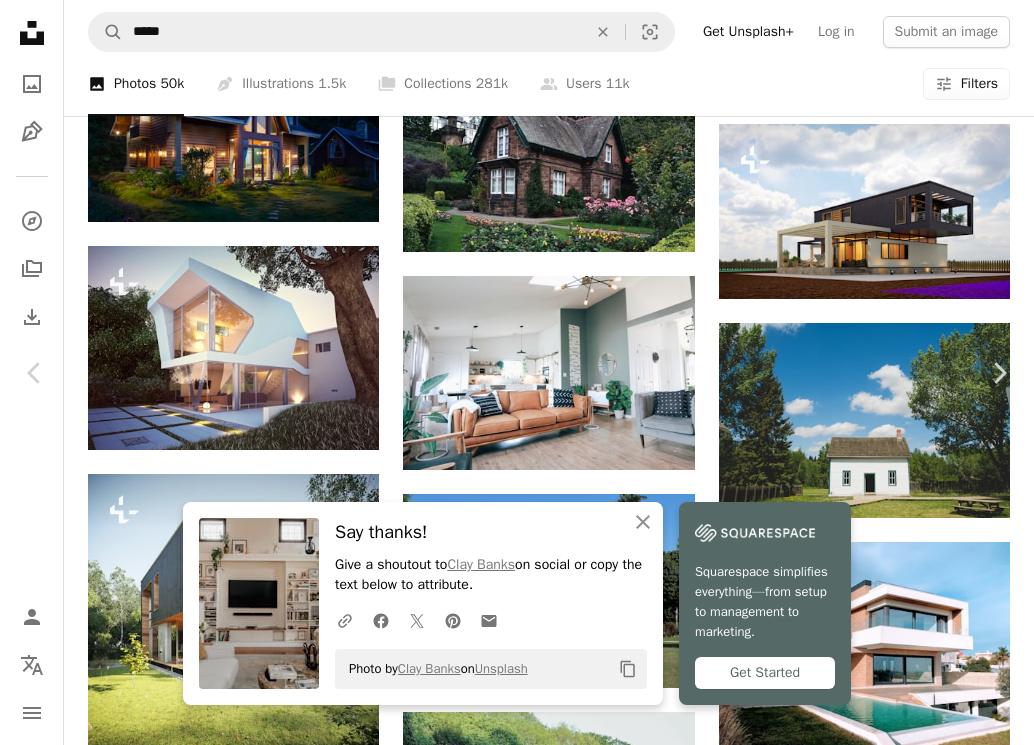 scroll, scrollTop: 800, scrollLeft: 0, axis: vertical 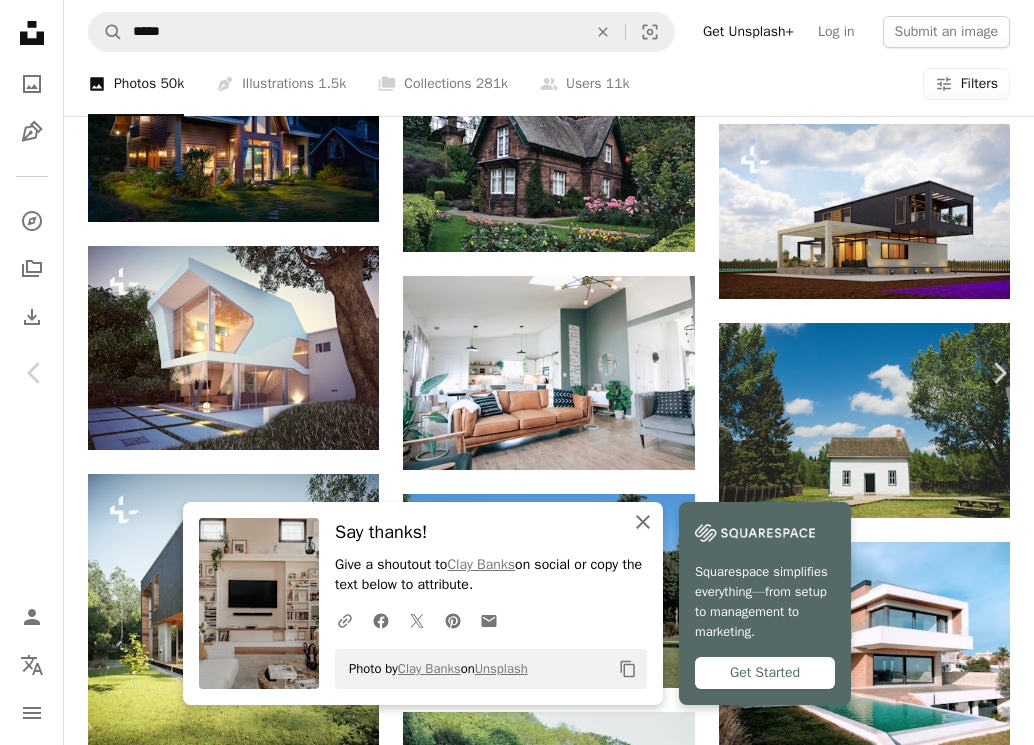 click 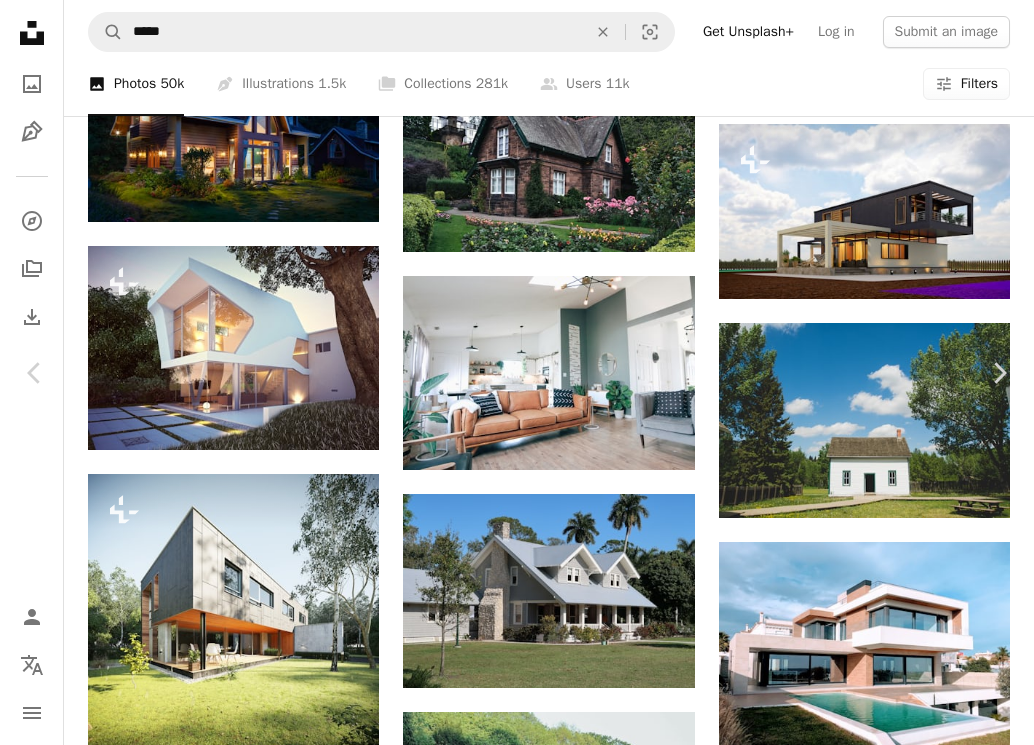 scroll, scrollTop: 0, scrollLeft: 0, axis: both 